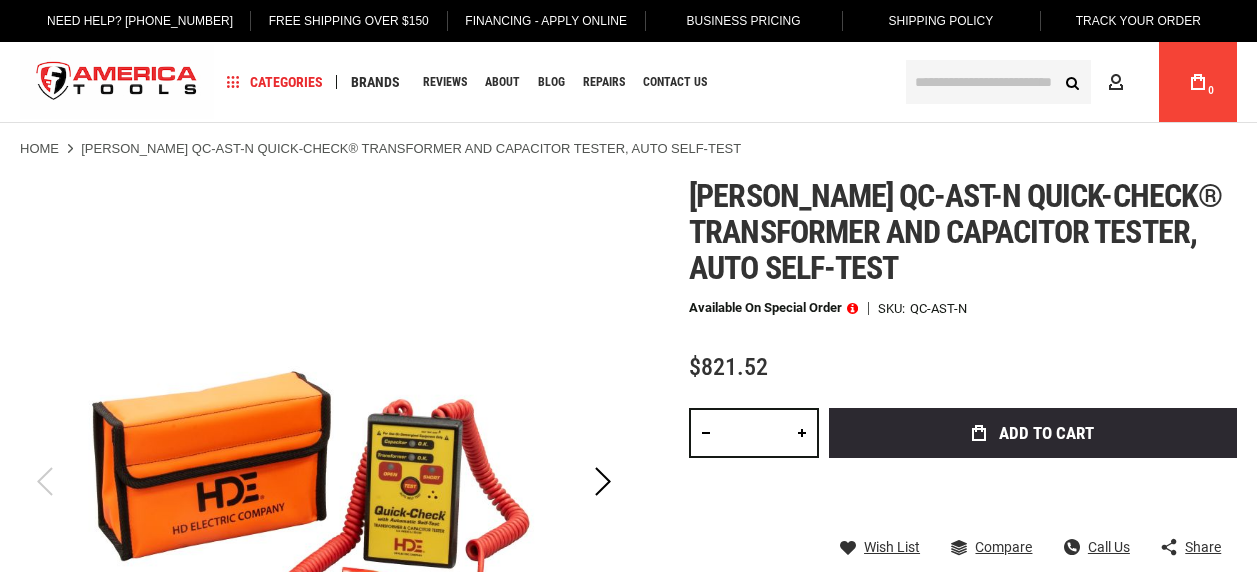 scroll, scrollTop: 0, scrollLeft: 0, axis: both 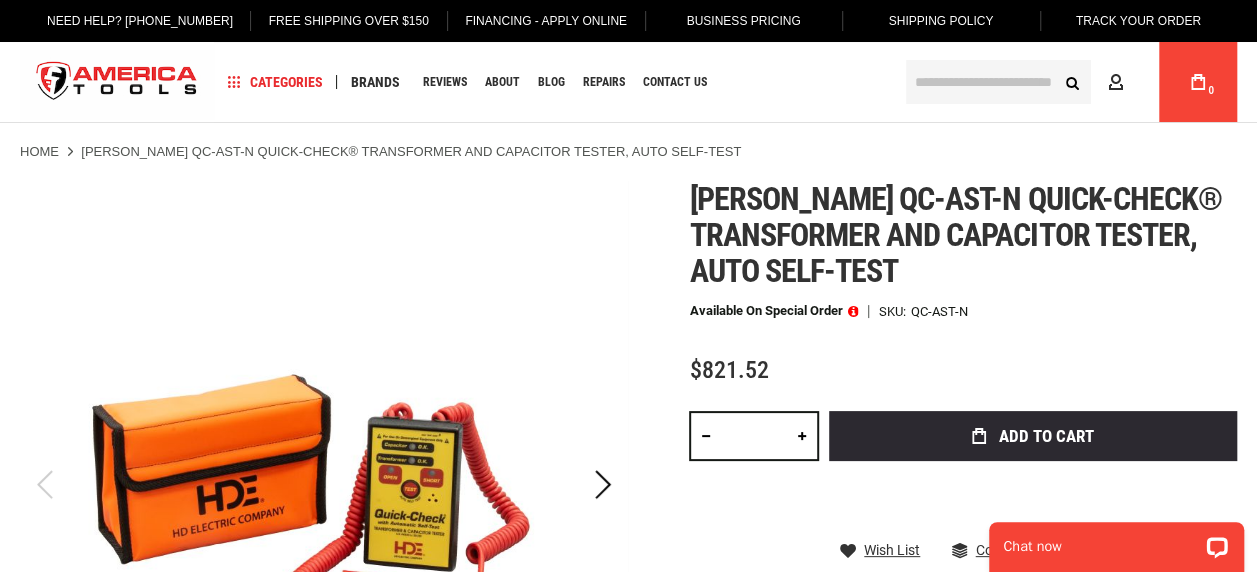 click at bounding box center [603, 485] 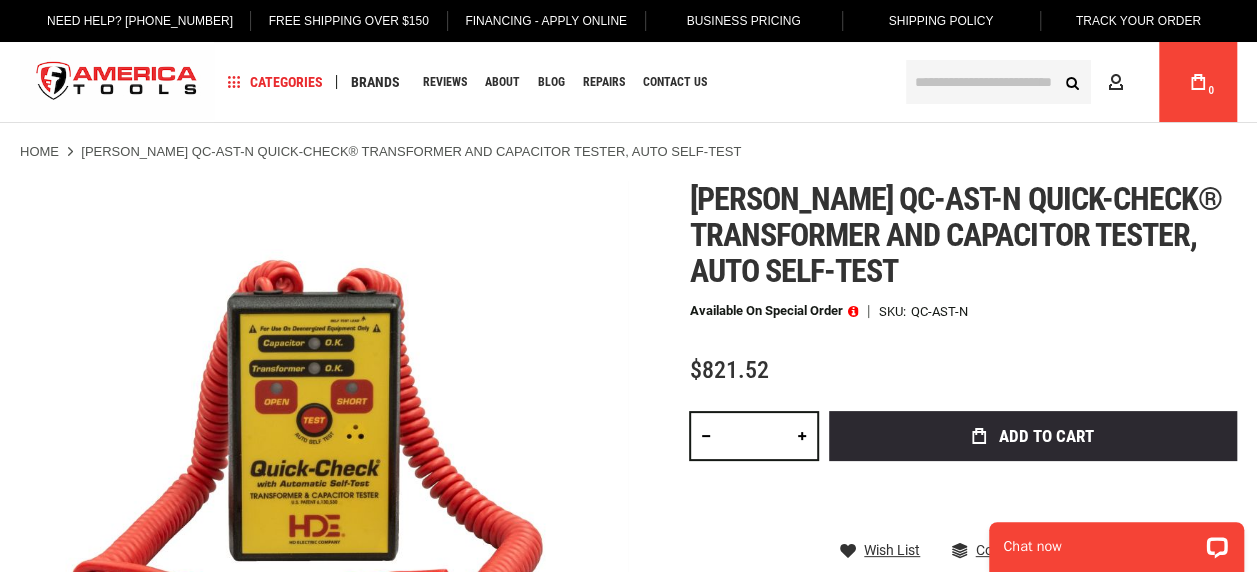 click on "[PERSON_NAME] qc-ast-n quick-check® transformer and capacitor tester, auto self-test" at bounding box center (963, 235) 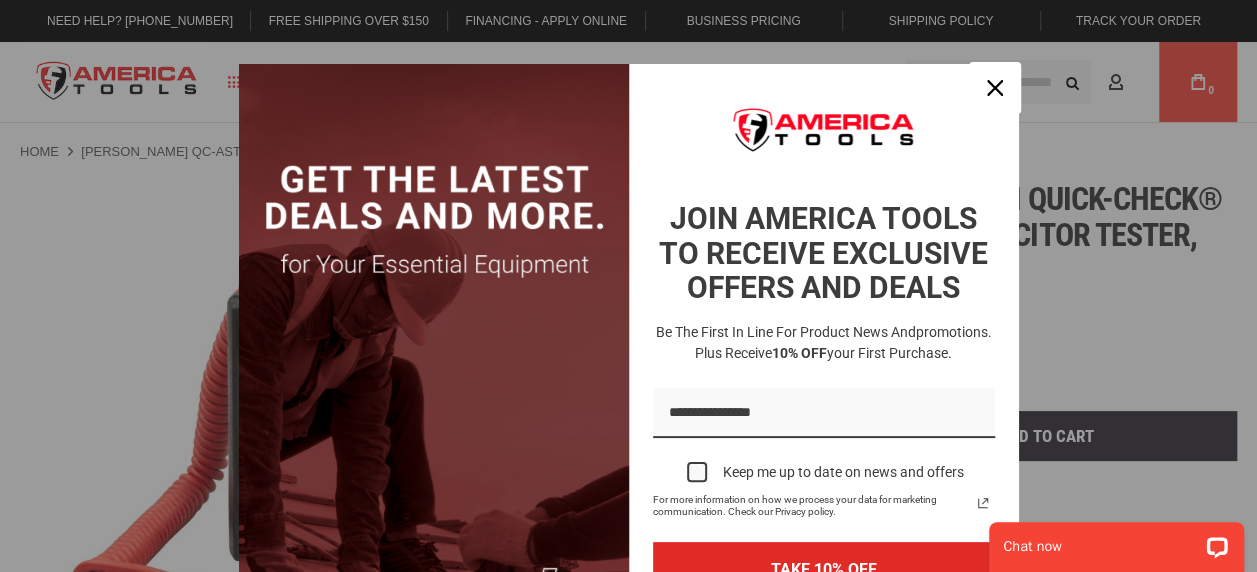 click at bounding box center [995, 88] 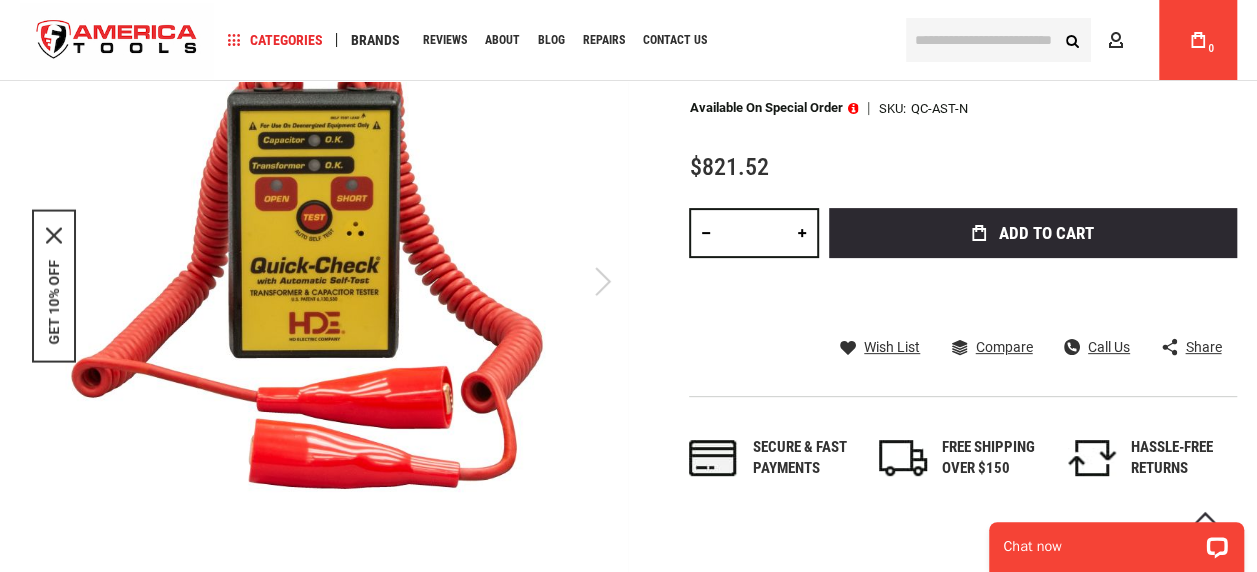 scroll, scrollTop: 0, scrollLeft: 0, axis: both 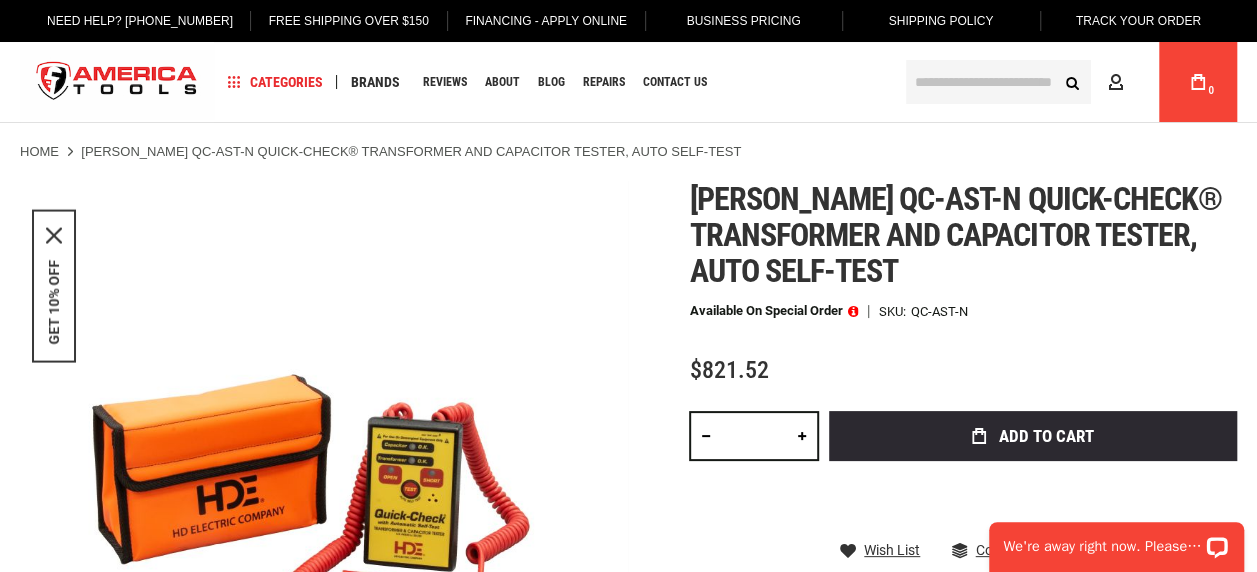 click on "*" at bounding box center (754, 436) 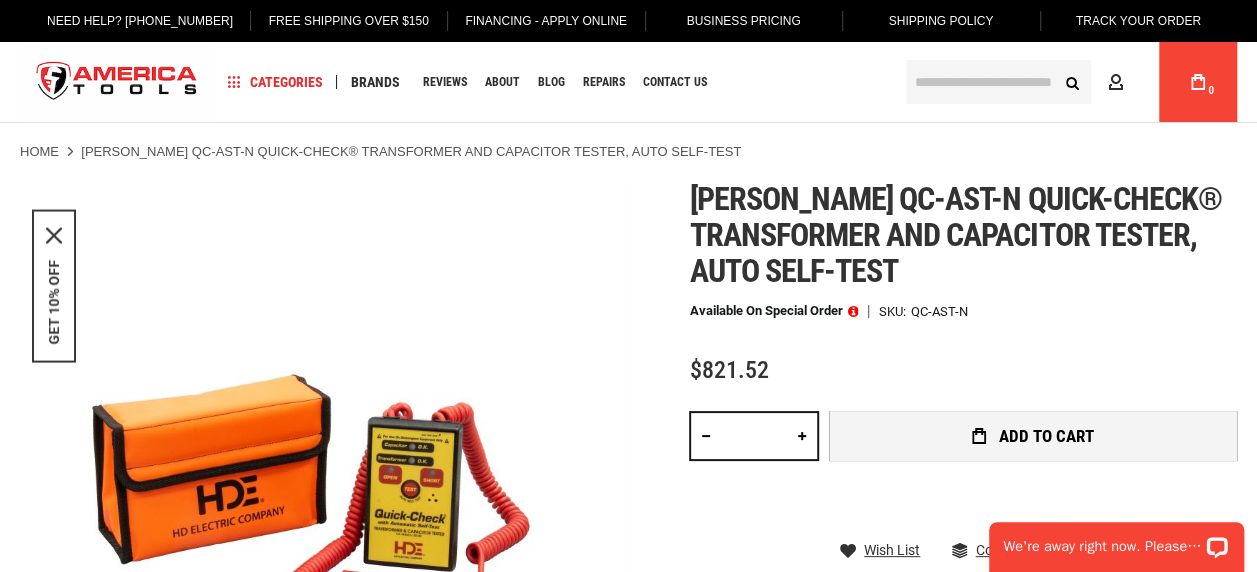 type on "**" 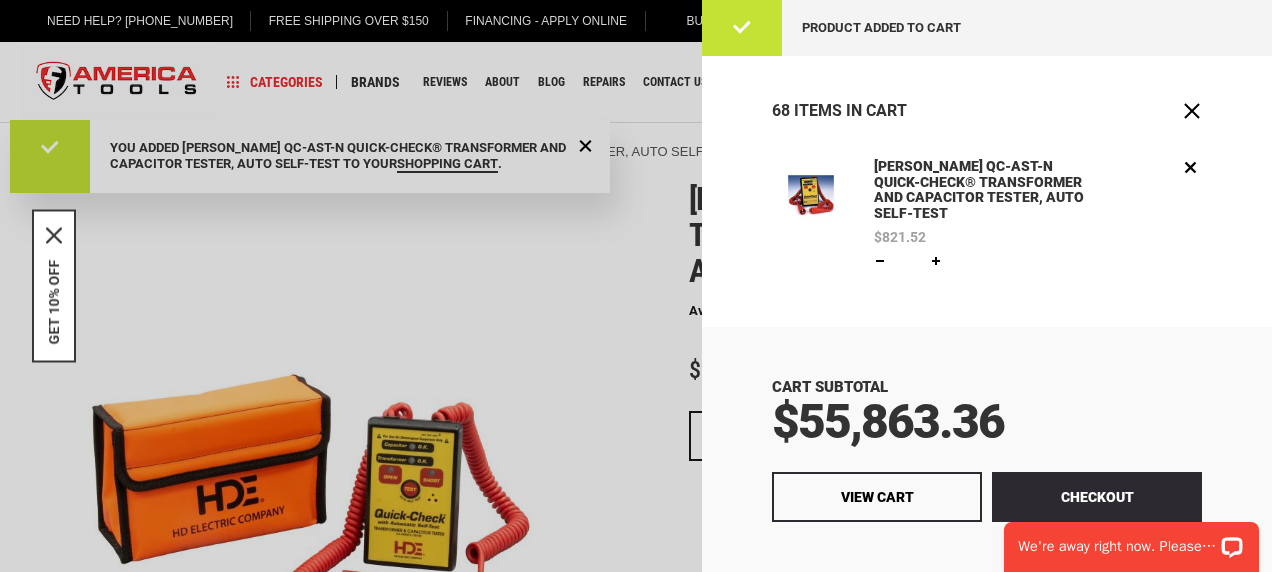 scroll, scrollTop: 0, scrollLeft: 0, axis: both 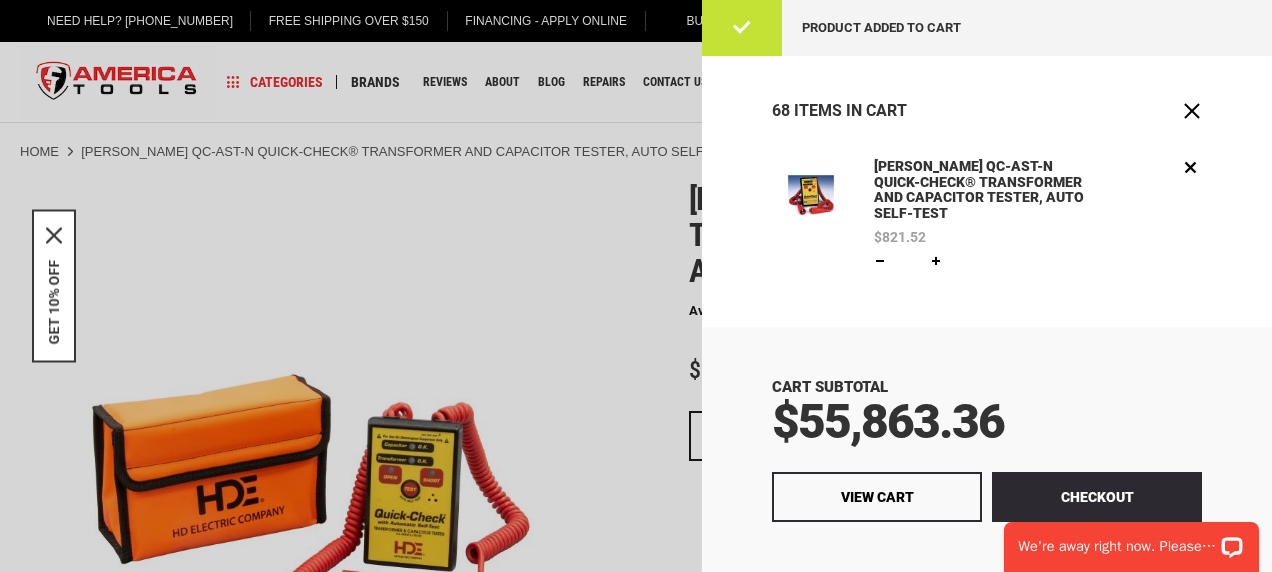 click at bounding box center [636, 286] 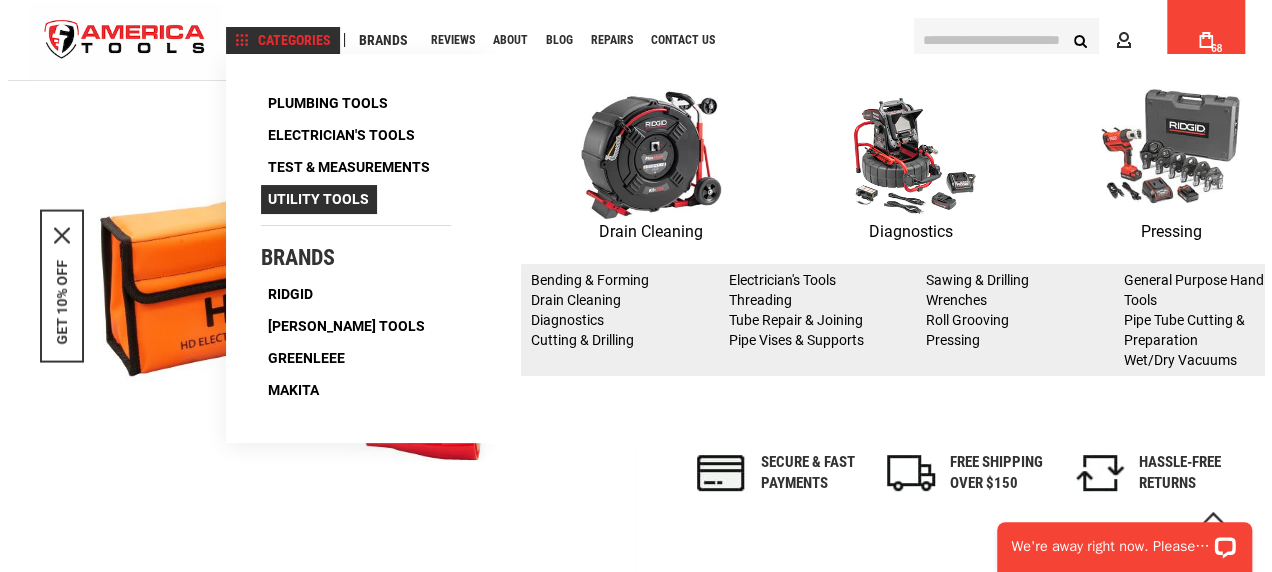 scroll, scrollTop: 200, scrollLeft: 0, axis: vertical 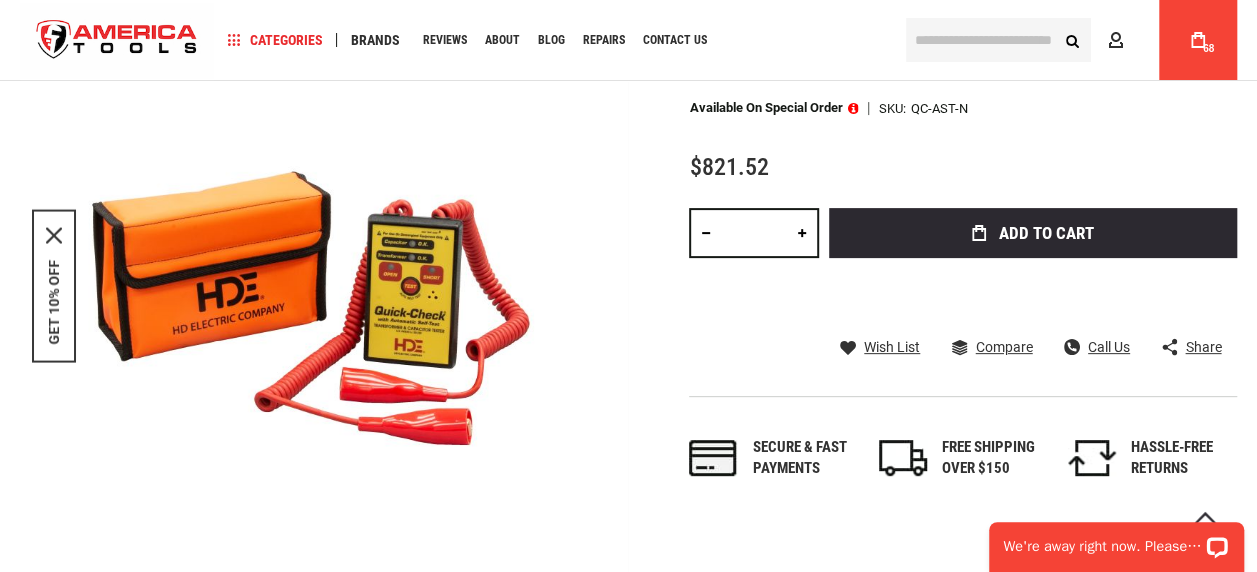 click on "My Cart
68" at bounding box center (1198, 40) 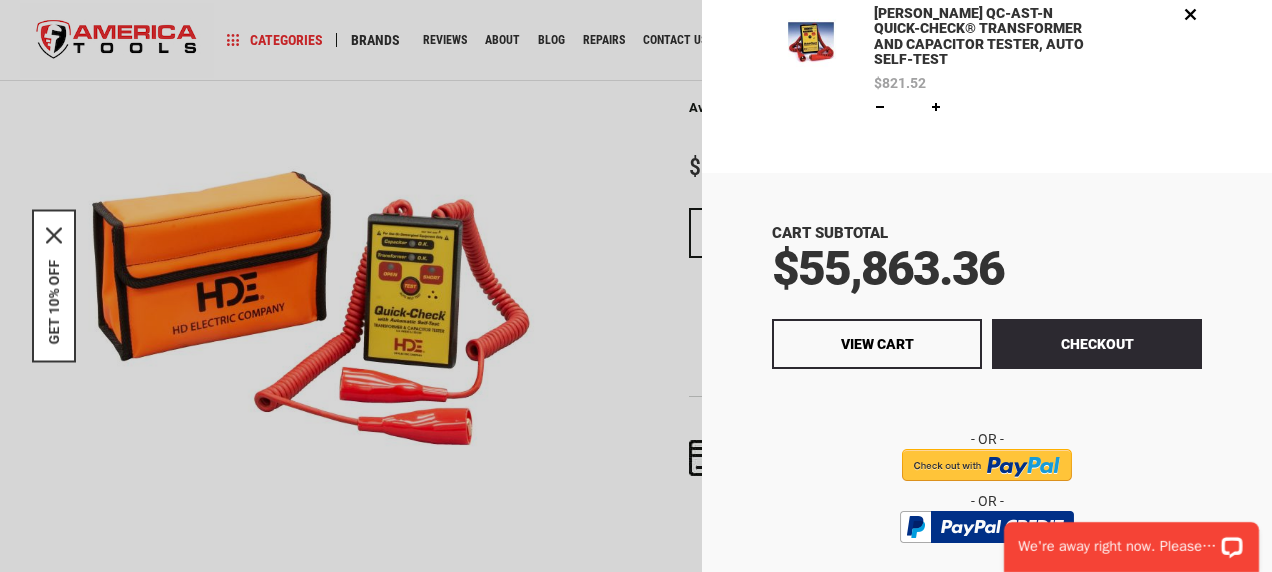 scroll, scrollTop: 161, scrollLeft: 0, axis: vertical 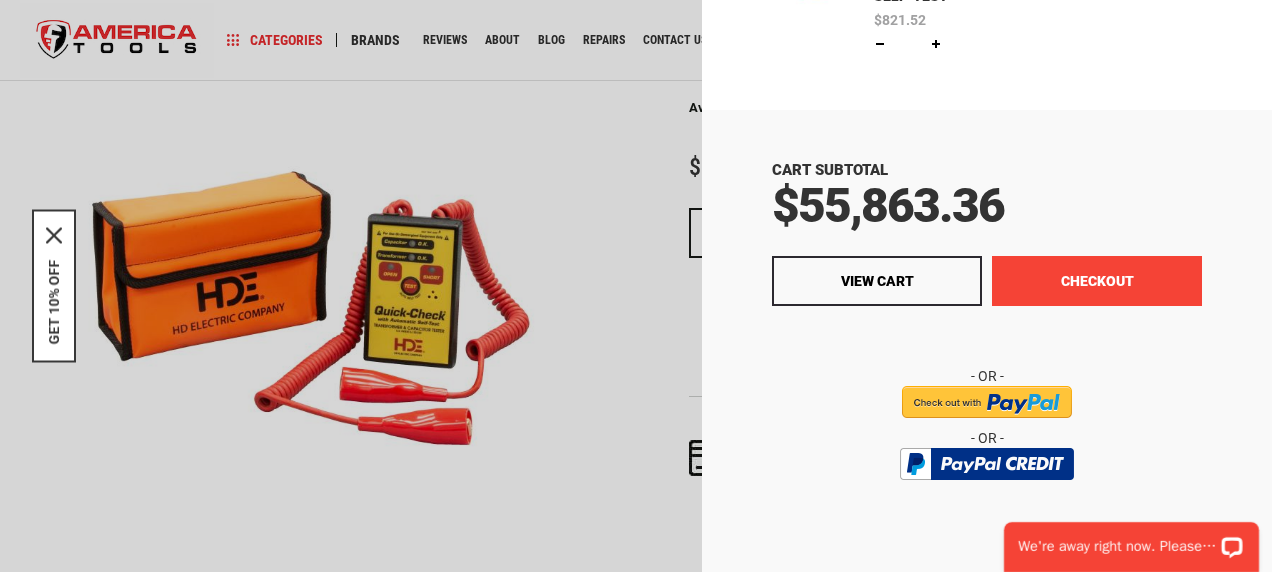 click on "Checkout" at bounding box center (1097, 281) 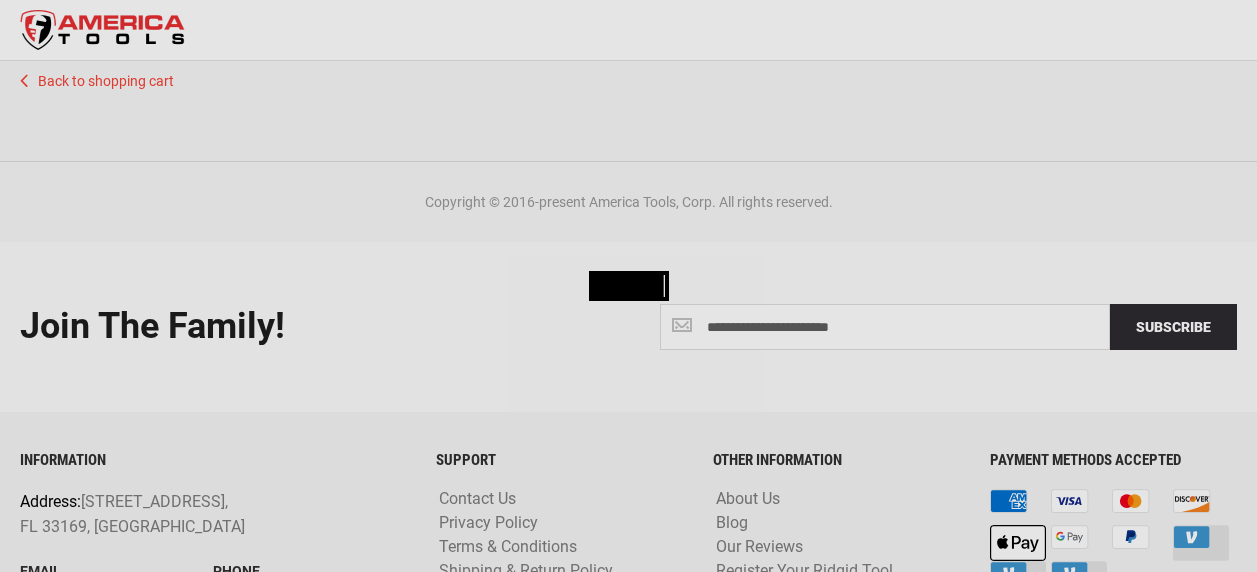 scroll, scrollTop: 0, scrollLeft: 0, axis: both 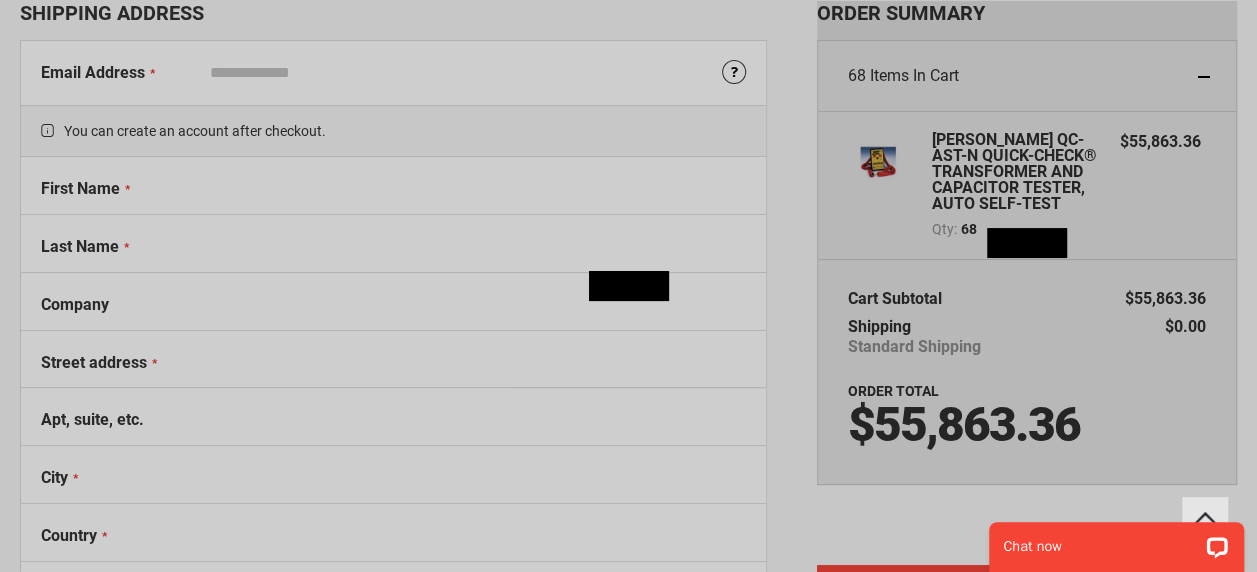 select on "**" 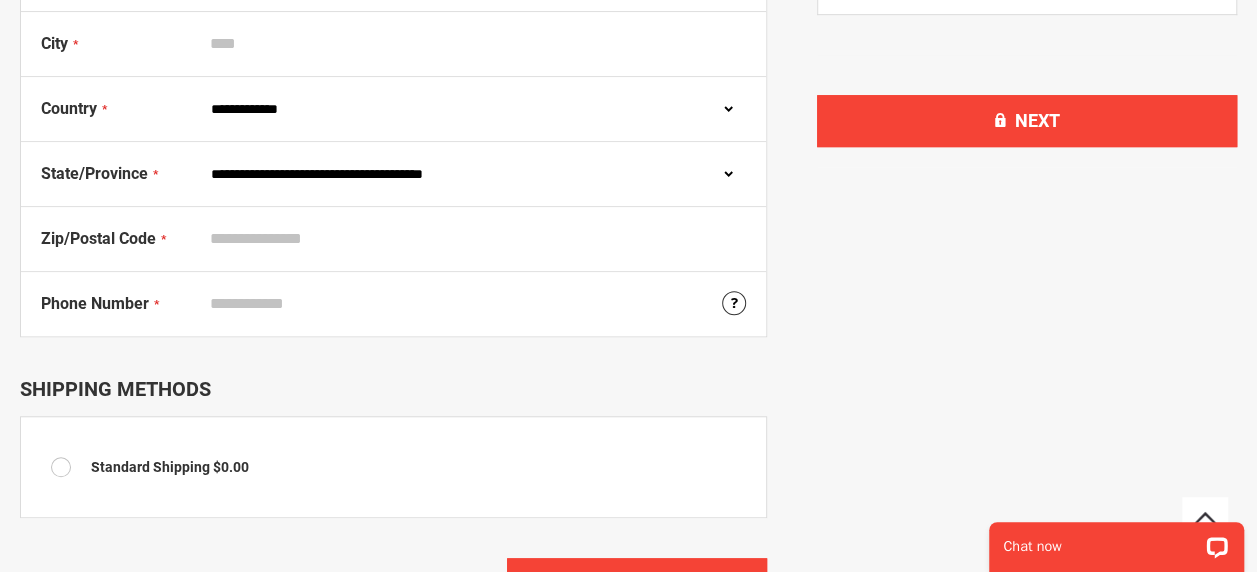 scroll, scrollTop: 600, scrollLeft: 0, axis: vertical 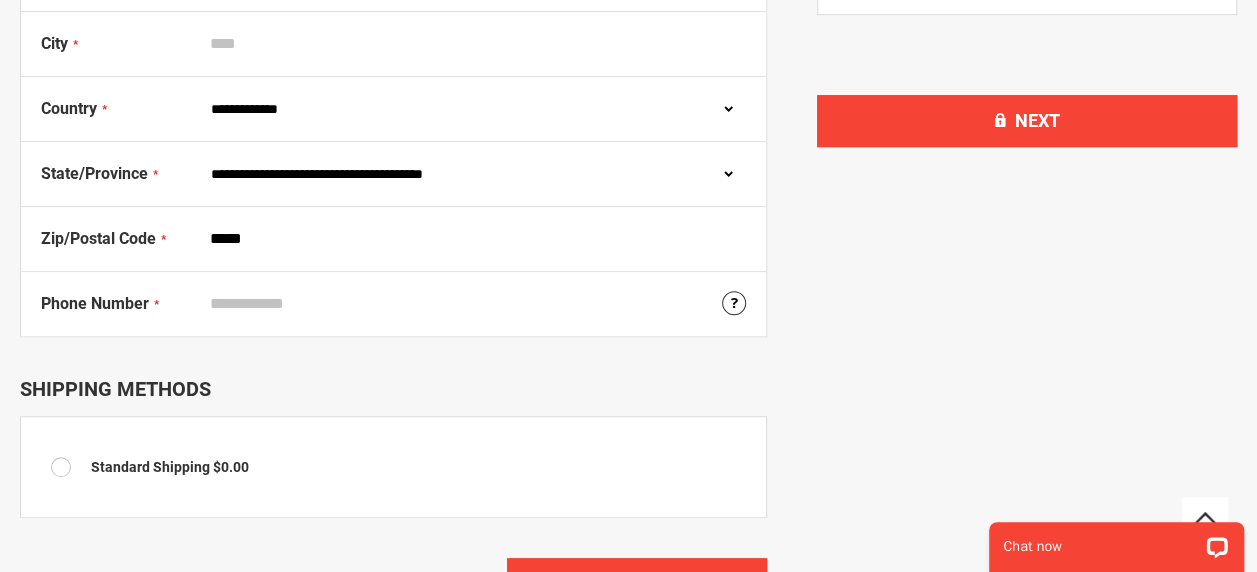 click on "*****" at bounding box center [473, 239] 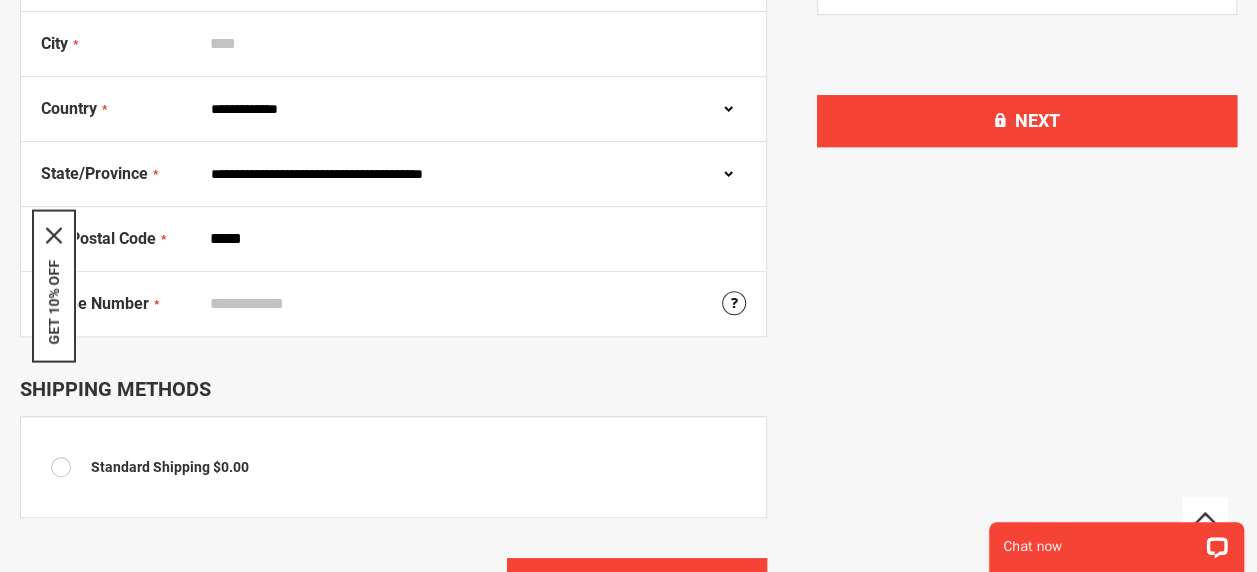 type on "*****" 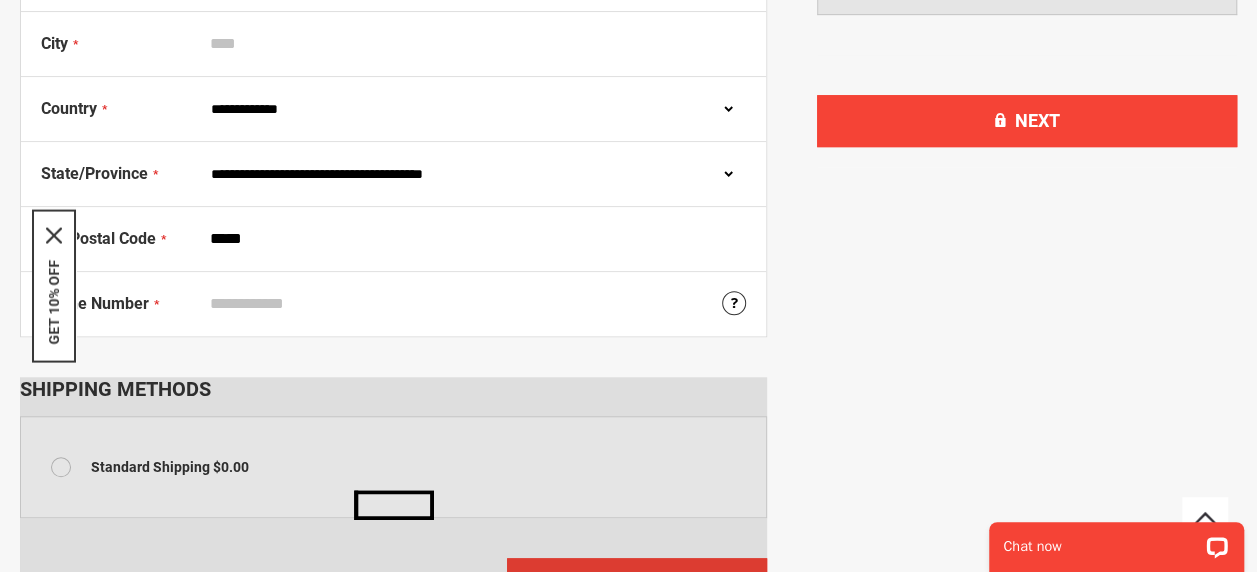 click on "Please wait...
The store will not work correctly in the case when cookies are disabled.
Sign In
Close
Sign In
Email Address
Password" at bounding box center [628, -314] 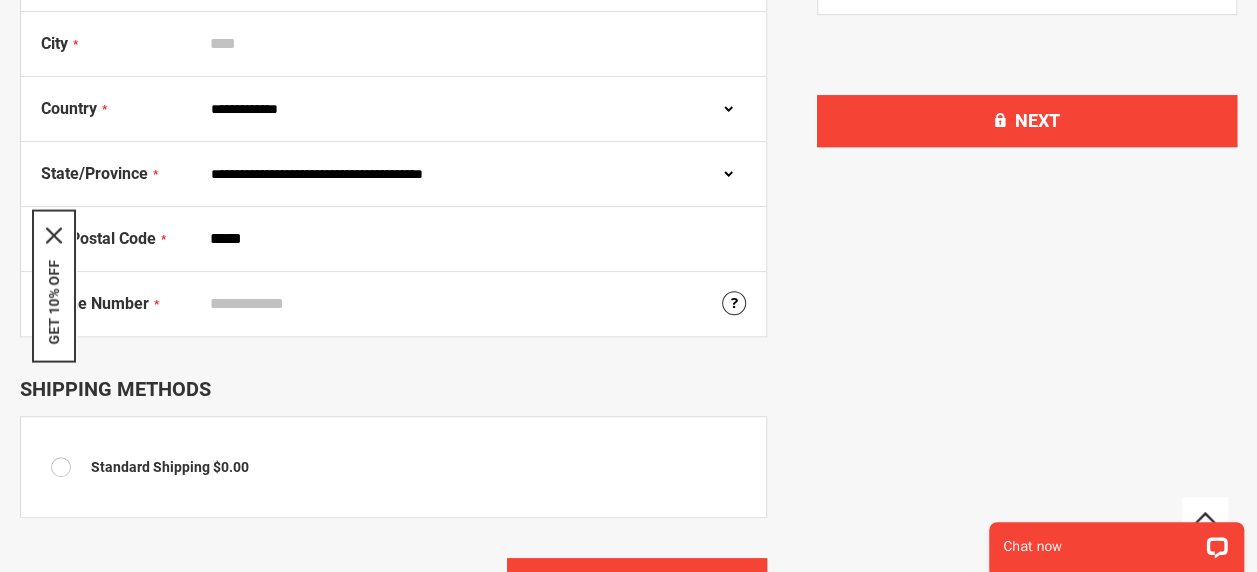 click on "Subscription Update
You are about to change your subscription.
Cancel
Order Summary
68
Items in Cart
GREENLEE QC-AST-N QUICK-CHECK® TRANSFORMER AND CAPACITOR TESTER, AUTO SELF-TEST
Qty
68
$55,863.36" at bounding box center [1027, 81] 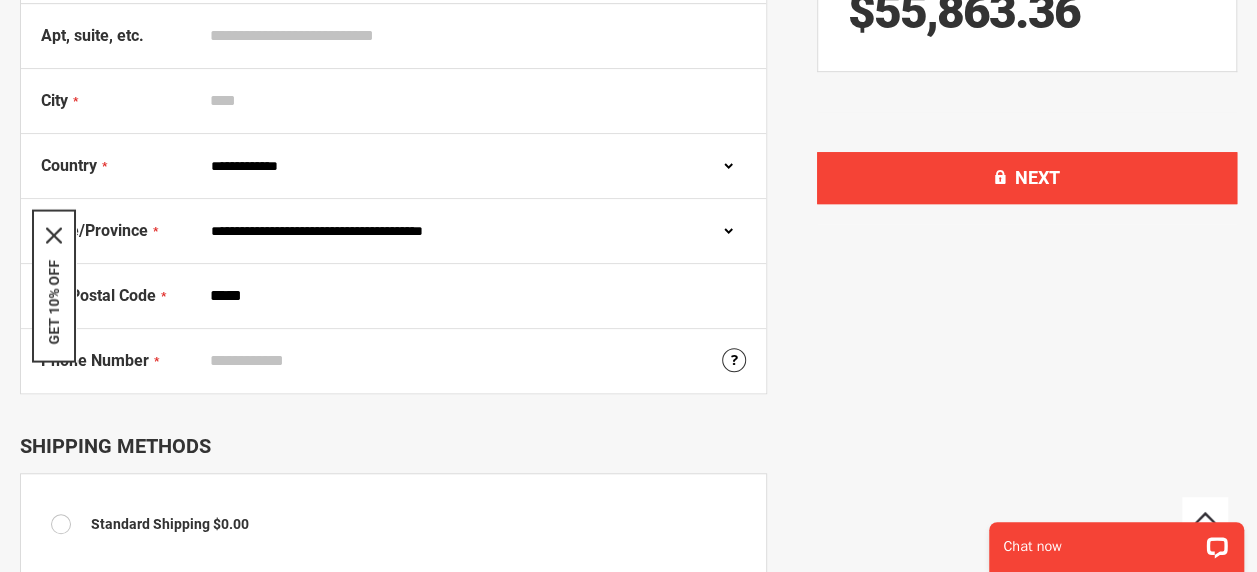 scroll, scrollTop: 500, scrollLeft: 0, axis: vertical 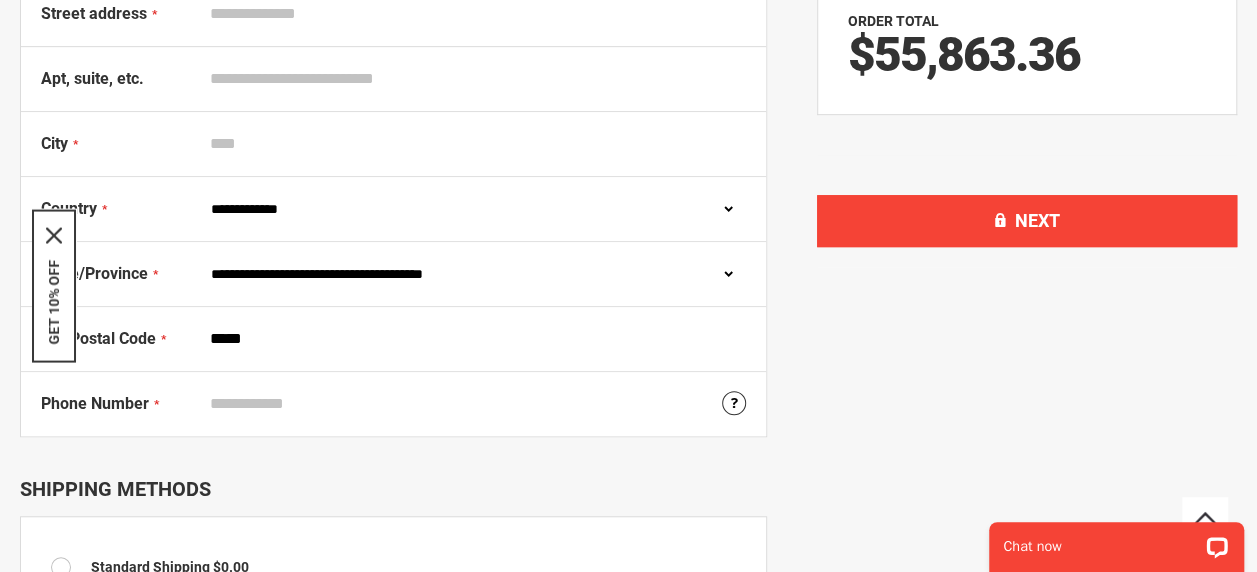 click on "**********" at bounding box center (473, 274) 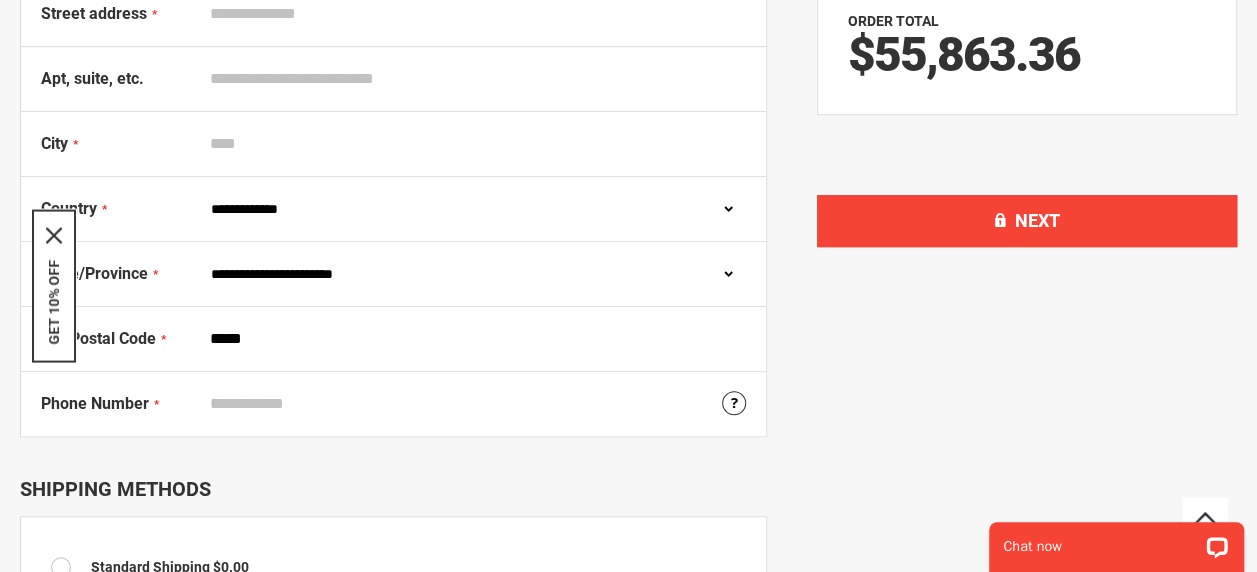 click on "**********" at bounding box center [473, 274] 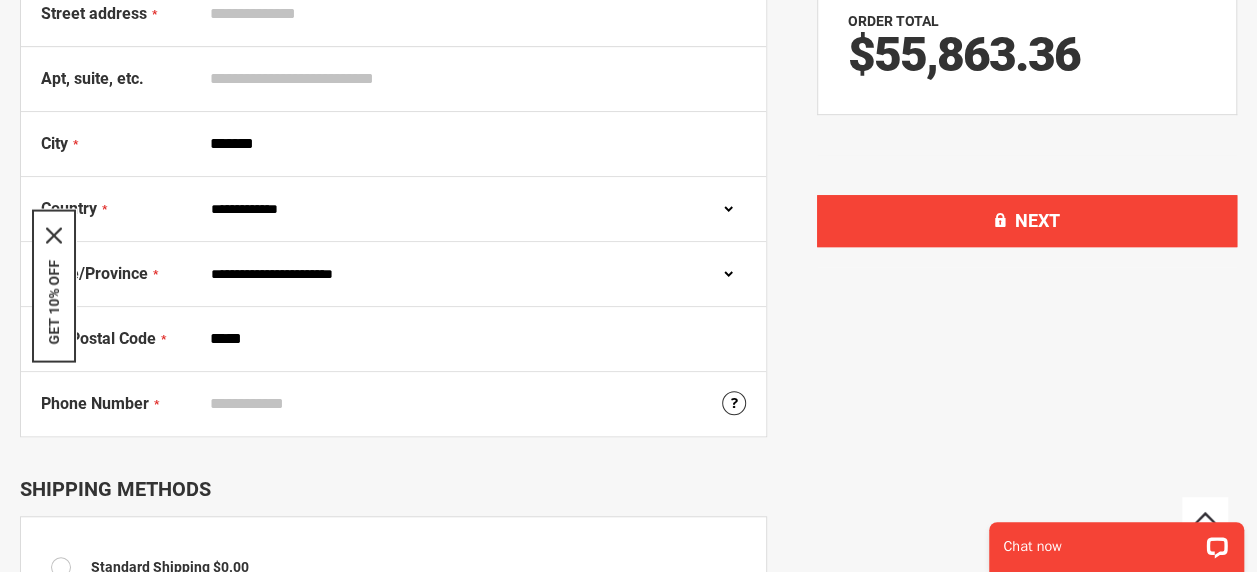 type on "*******" 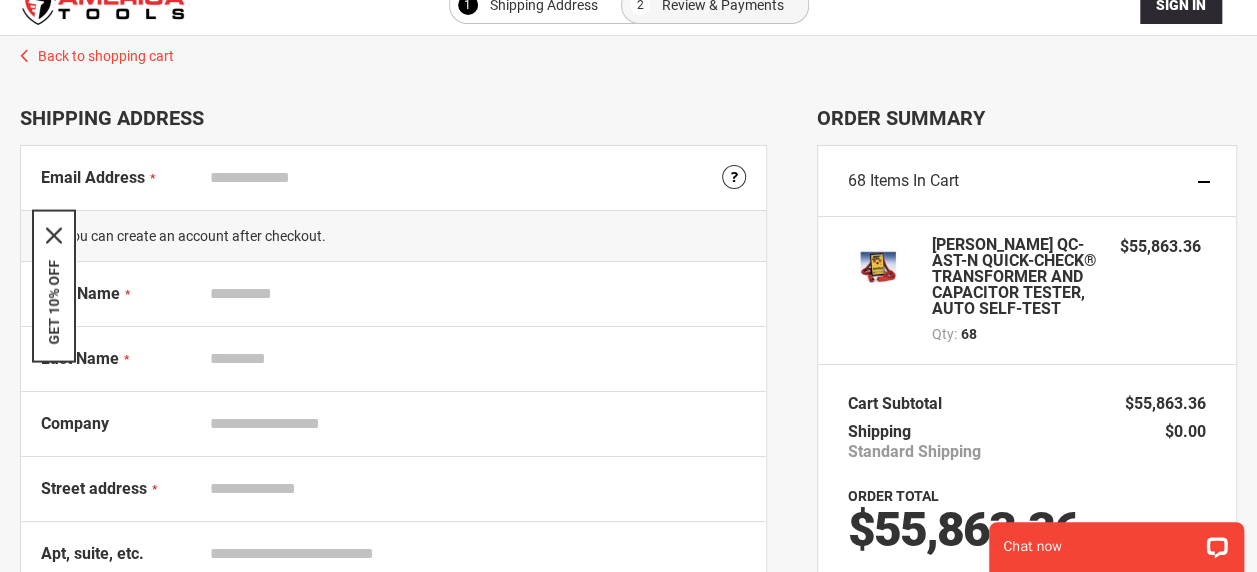 scroll, scrollTop: 0, scrollLeft: 0, axis: both 